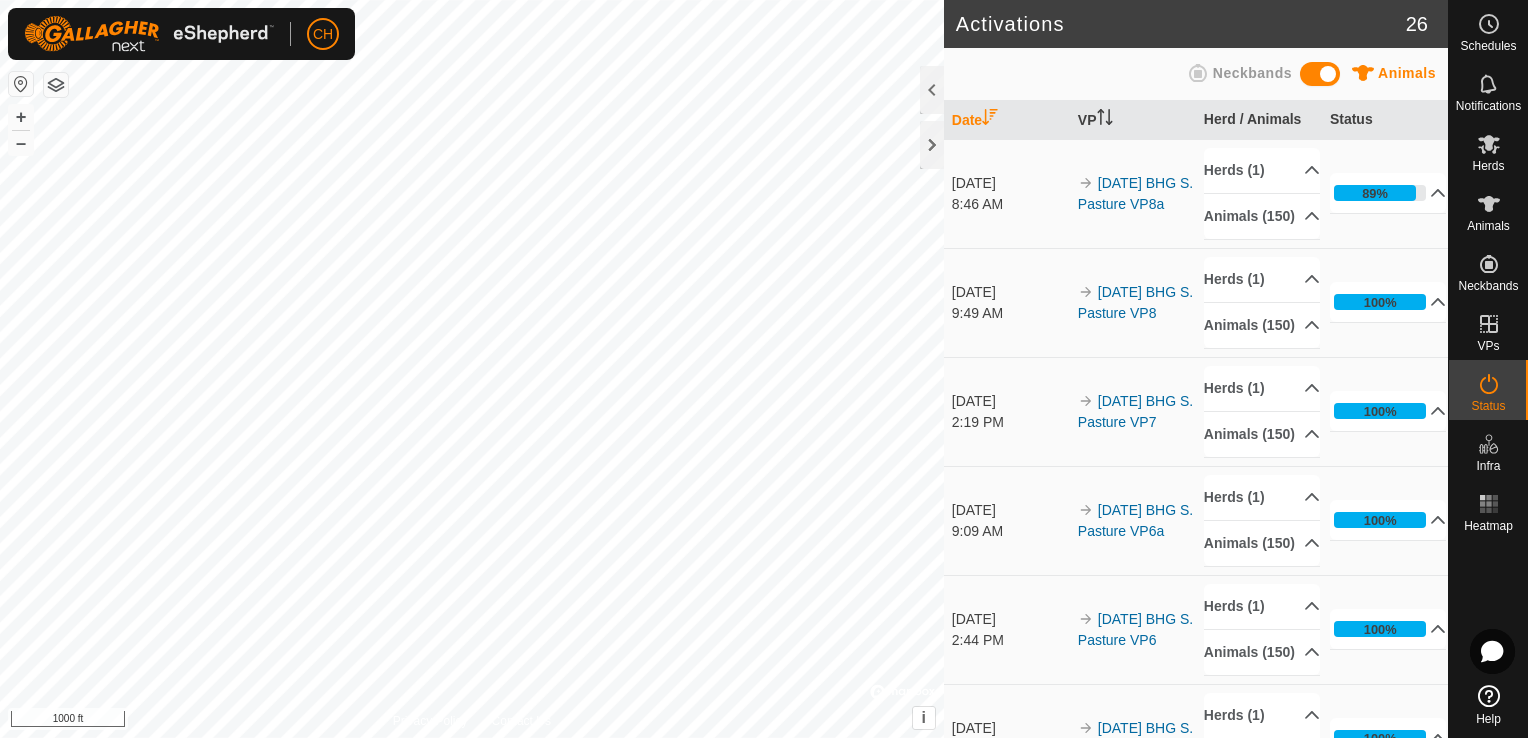 scroll, scrollTop: 0, scrollLeft: 0, axis: both 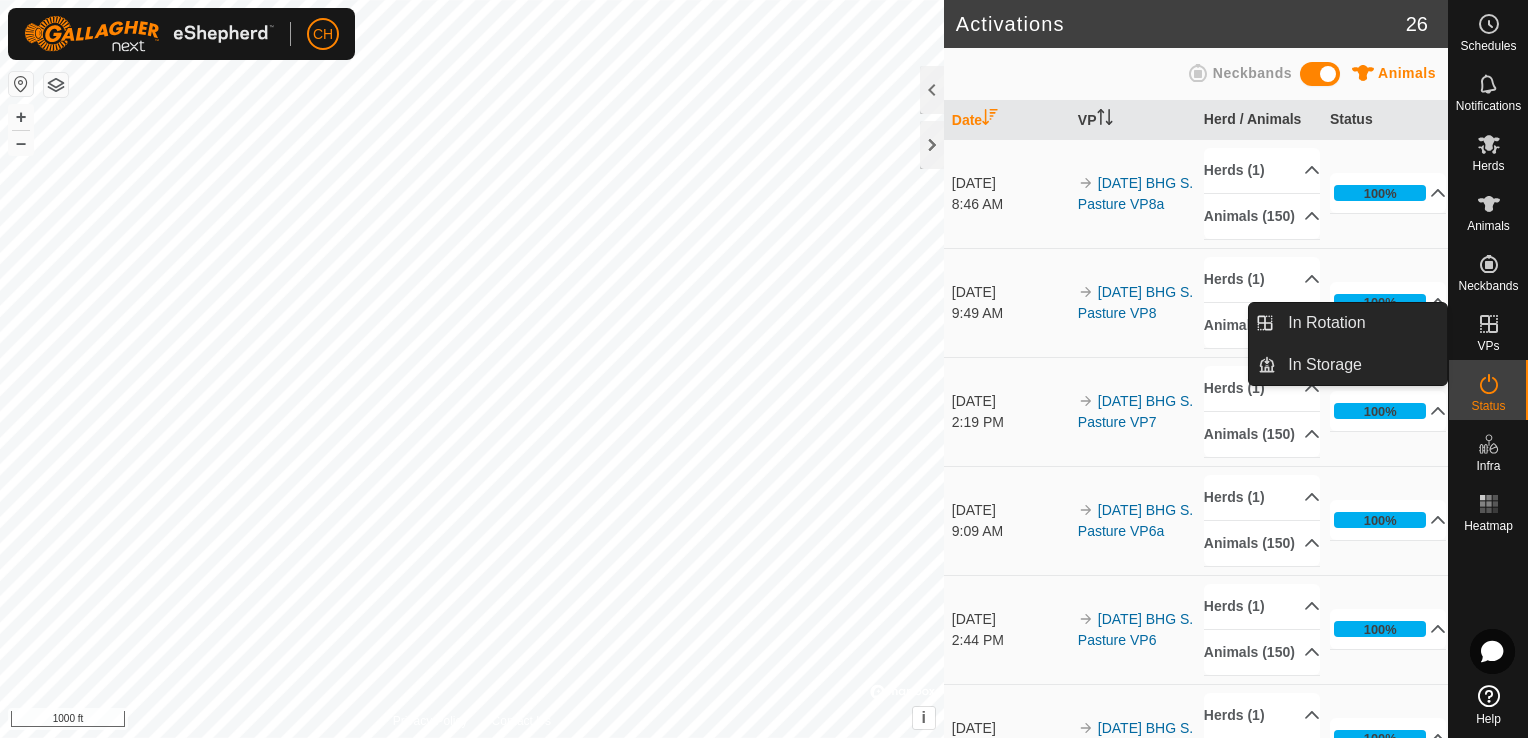 click 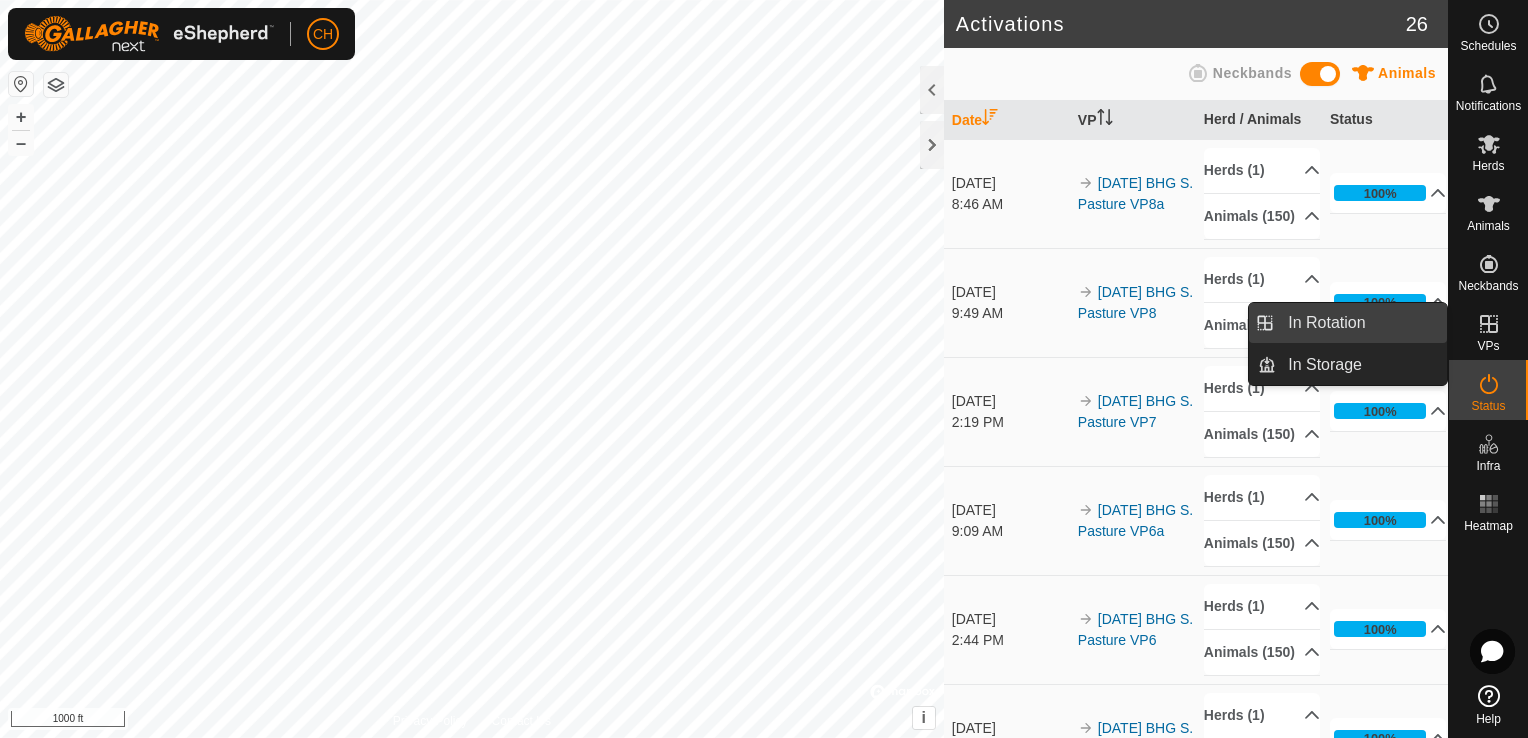 click on "In Rotation" at bounding box center (1361, 323) 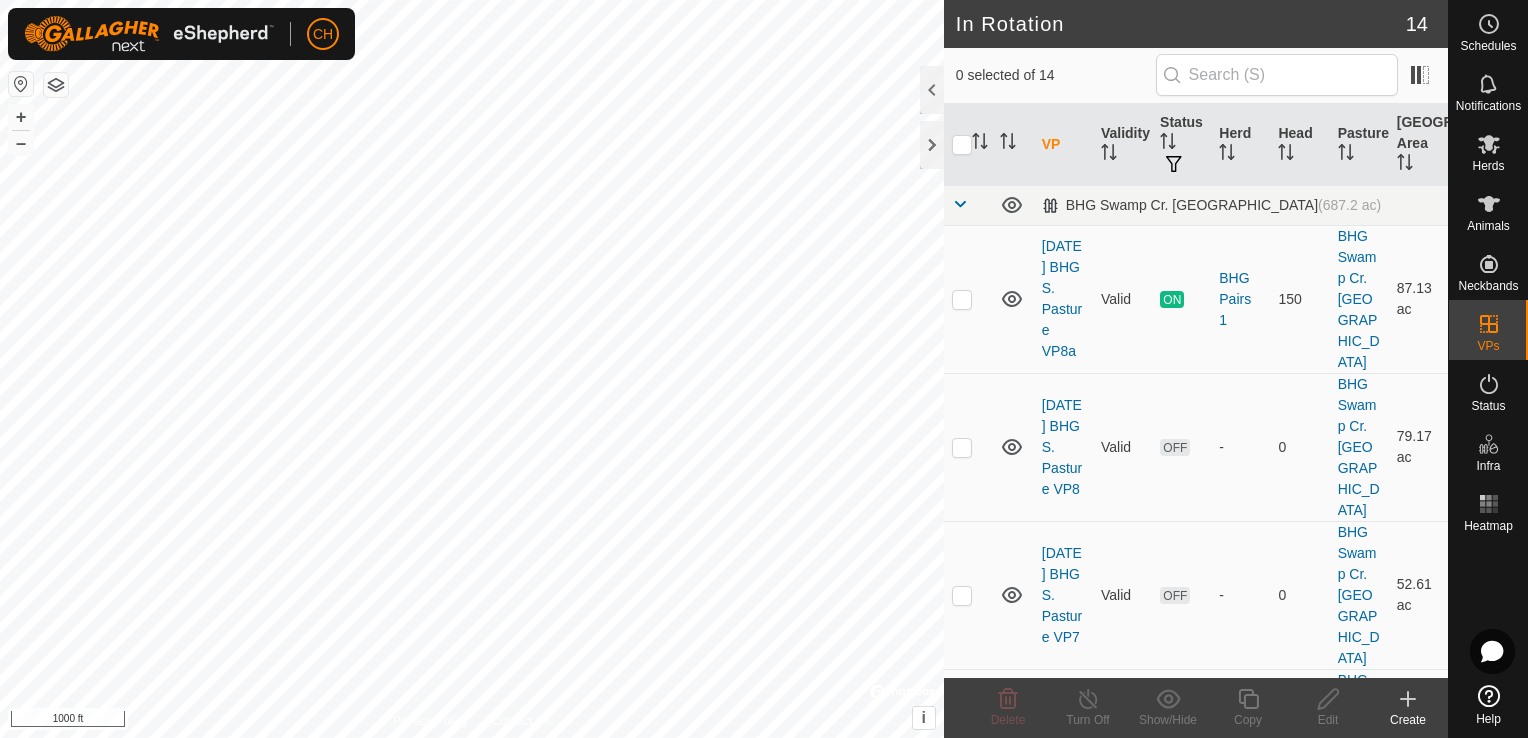 click 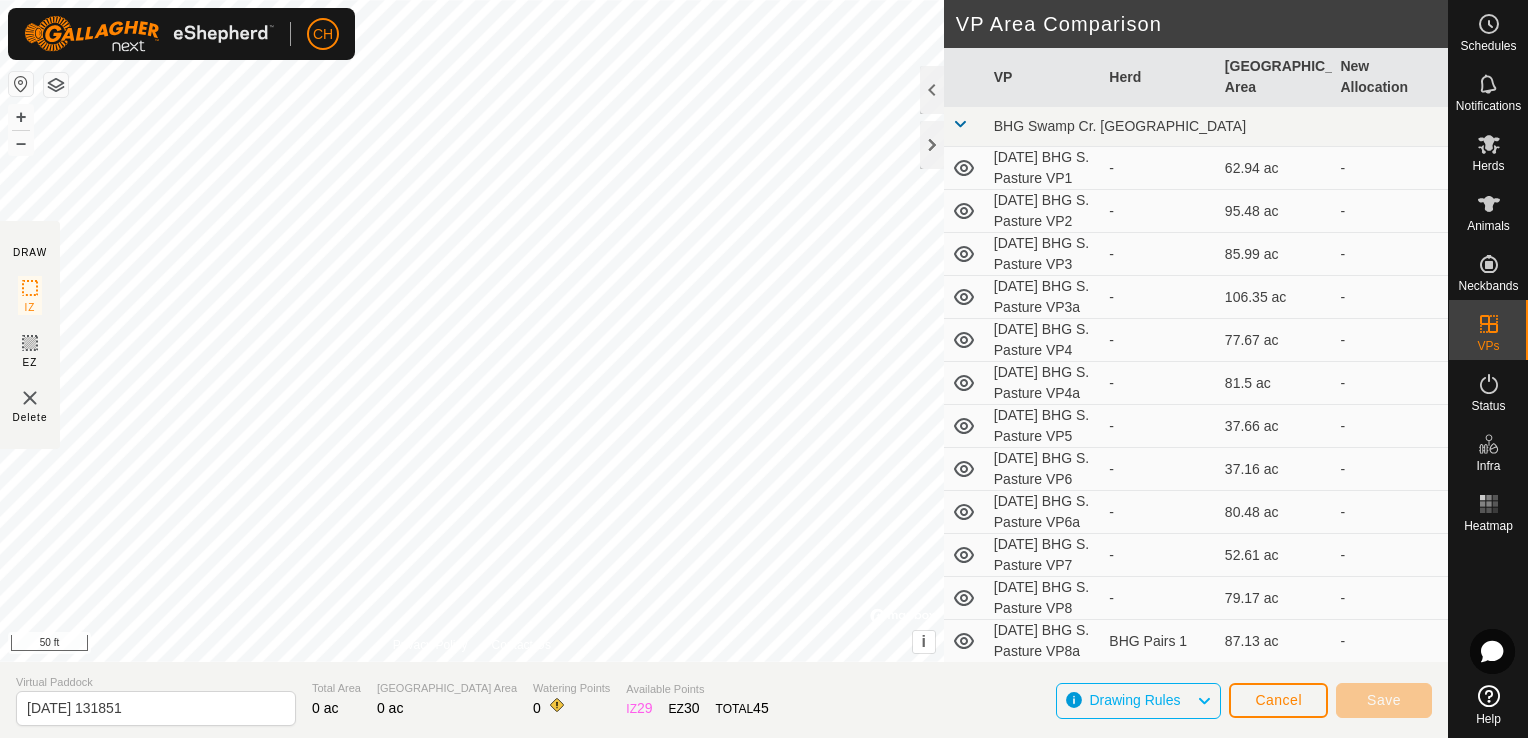 click on "CH Schedules Notifications Herds Animals Neckbands VPs Status Infra Heatmap Help DRAW IZ EZ Delete Privacy Policy Contact Us + – ⇧ i ©  Mapbox , ©  OpenStreetMap ,  Improve this map 50 ft VP Area Comparison     VP   Herd   Grazing Area   New Allocation  BHG Swamp Cr. South Pasture  [DATE] BHG S. Pasture VP1  -  62.94 ac   -   [DATE] BHG S. Pasture VP2  -  95.48 ac   -   [DATE] BHG S. Pasture VP3  -  85.99 ac   -   [DATE] BHG S. Pasture VP3a  -  106.35 ac   -   [DATE] BHG S. Pasture VP4  -  77.67 ac   -   [DATE] BHG S. Pasture VP4a  -  81.5 ac   -   [DATE] BHG S. Pasture VP5  -  37.66 ac   -   [DATE] BHG S. Pasture VP6  -  37.16 ac   -   [DATE] BHG S. Pasture VP6a  -  80.48 ac   -   [DATE] BHG S. Pasture VP7  -  52.61 ac   -   [DATE] BHG S. Pasture VP8  -  79.17 ac   -   [DATE] BHG S. Pasture VP8a   BHG Pairs 1   87.13 ac   -  Middle Pivot  [DATE] Training VP1  -  12.11 ac   -   [DATE] Training VP2  -  17.4 ac   -  Virtual Paddock 0 ac 0" at bounding box center [764, 369] 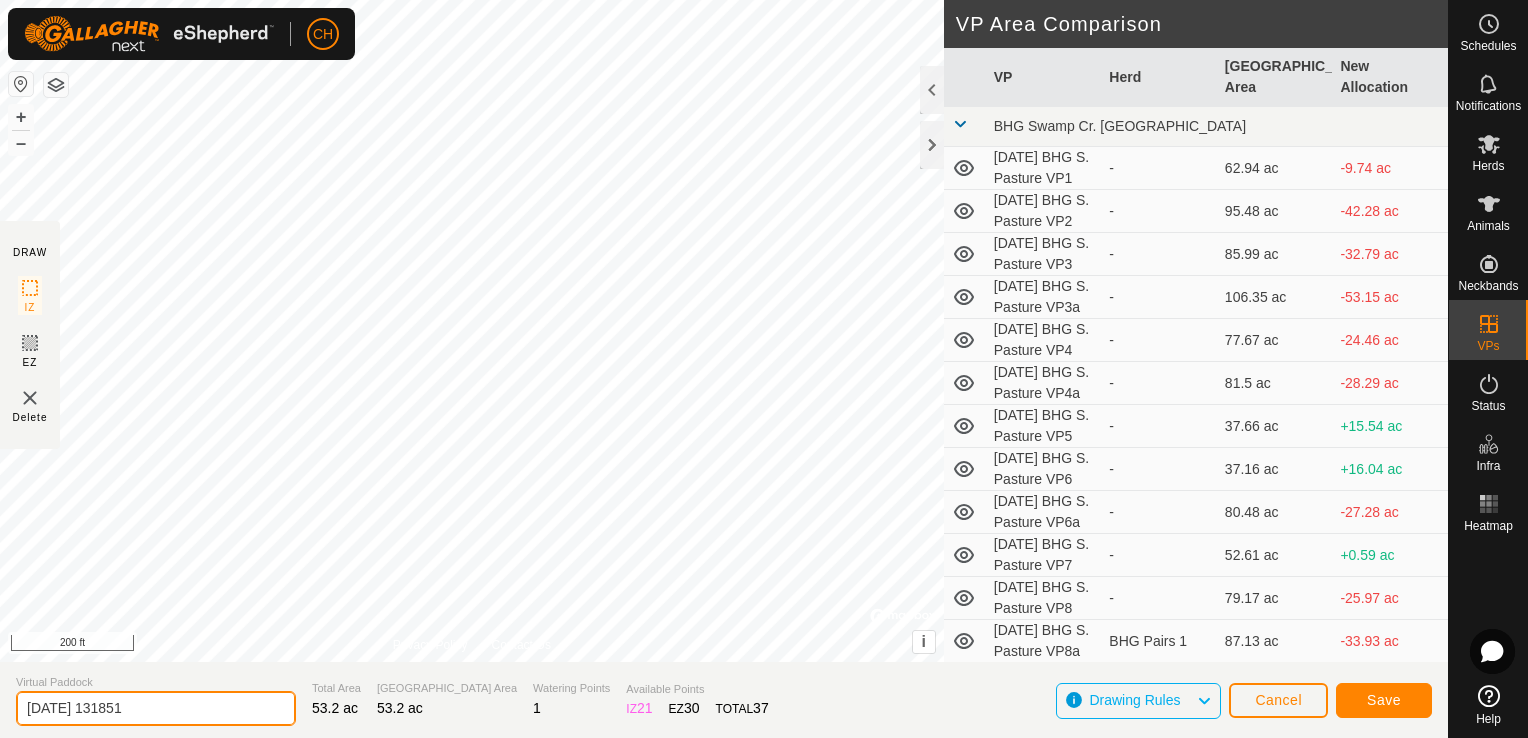 click on "[DATE] 131851" 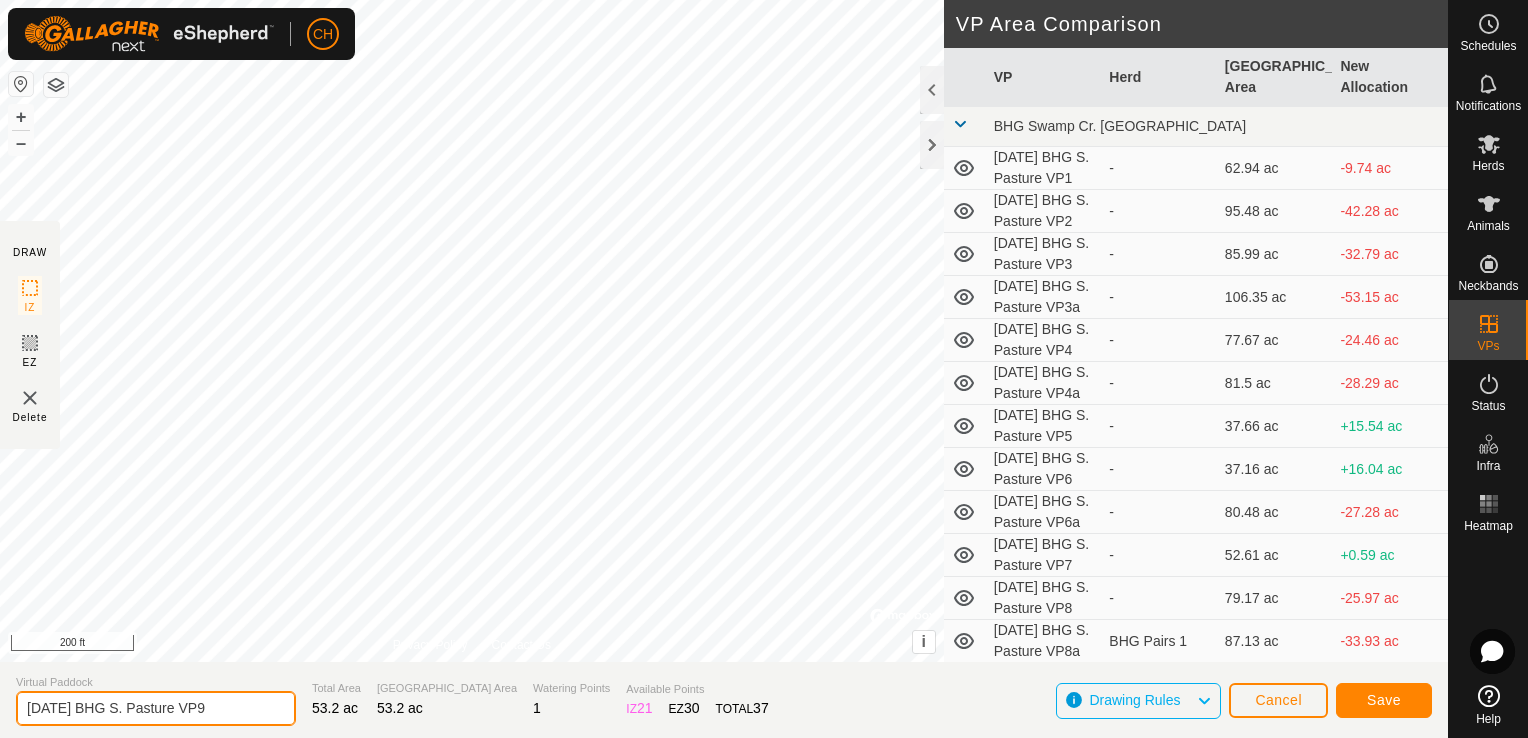type on "[DATE] BHG S. Pasture VP9" 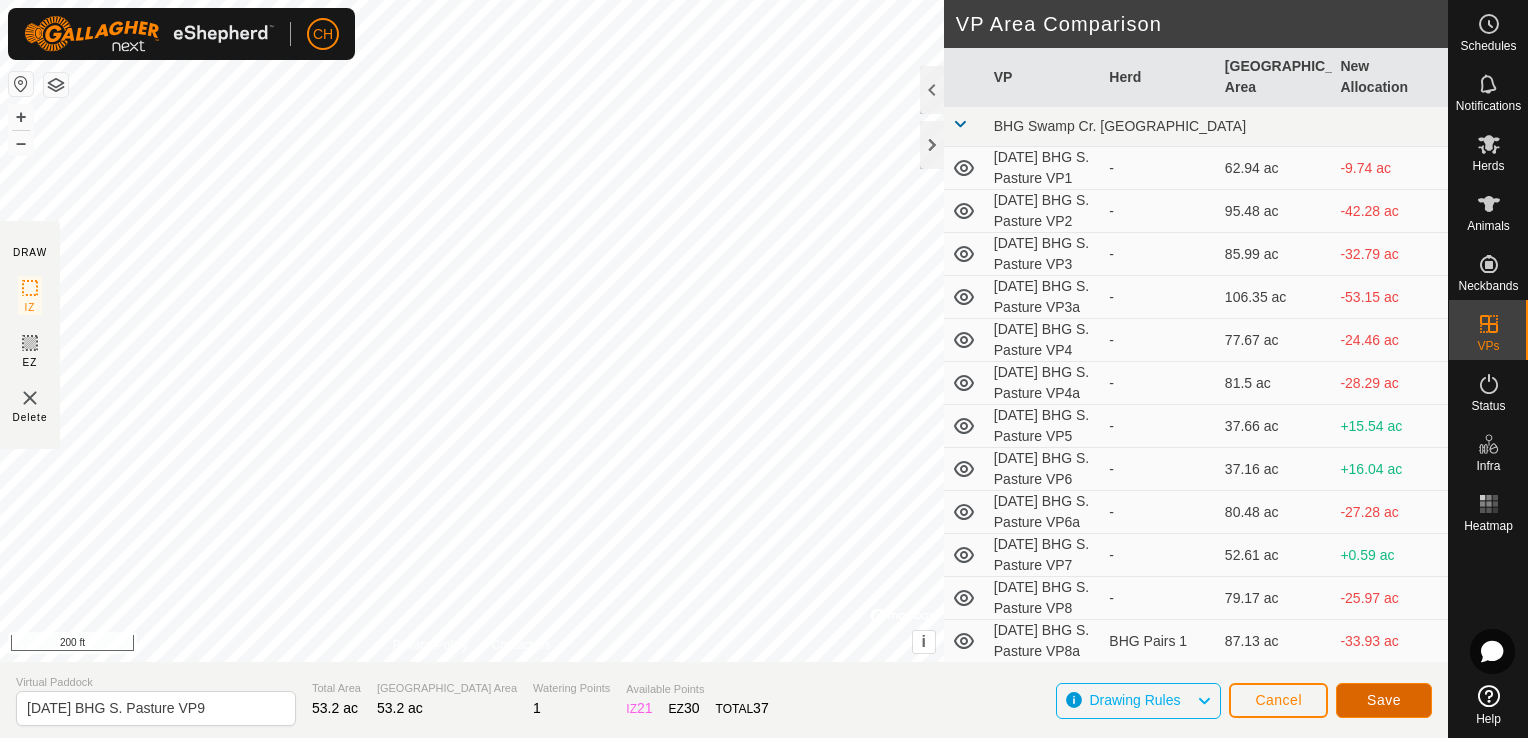 click on "Save" 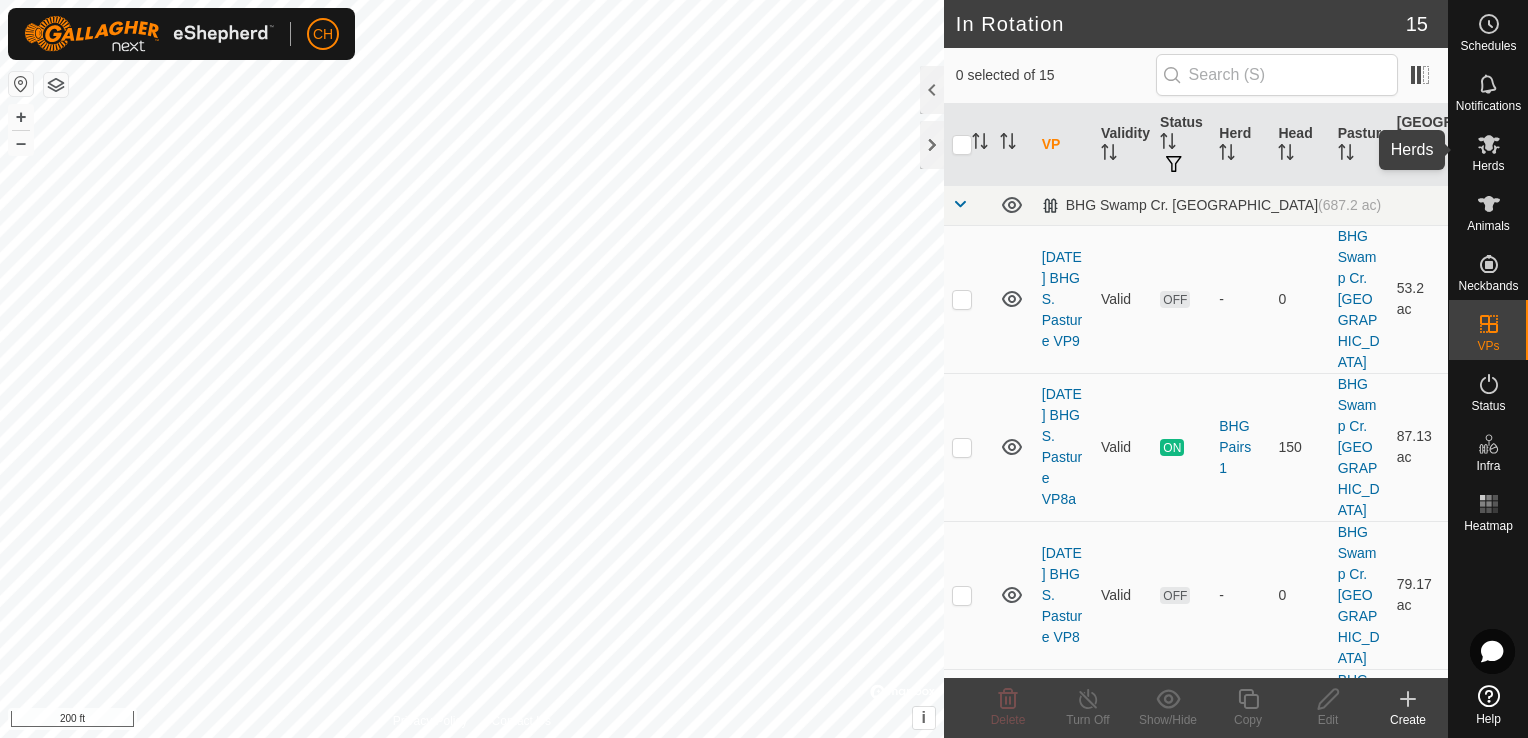 click 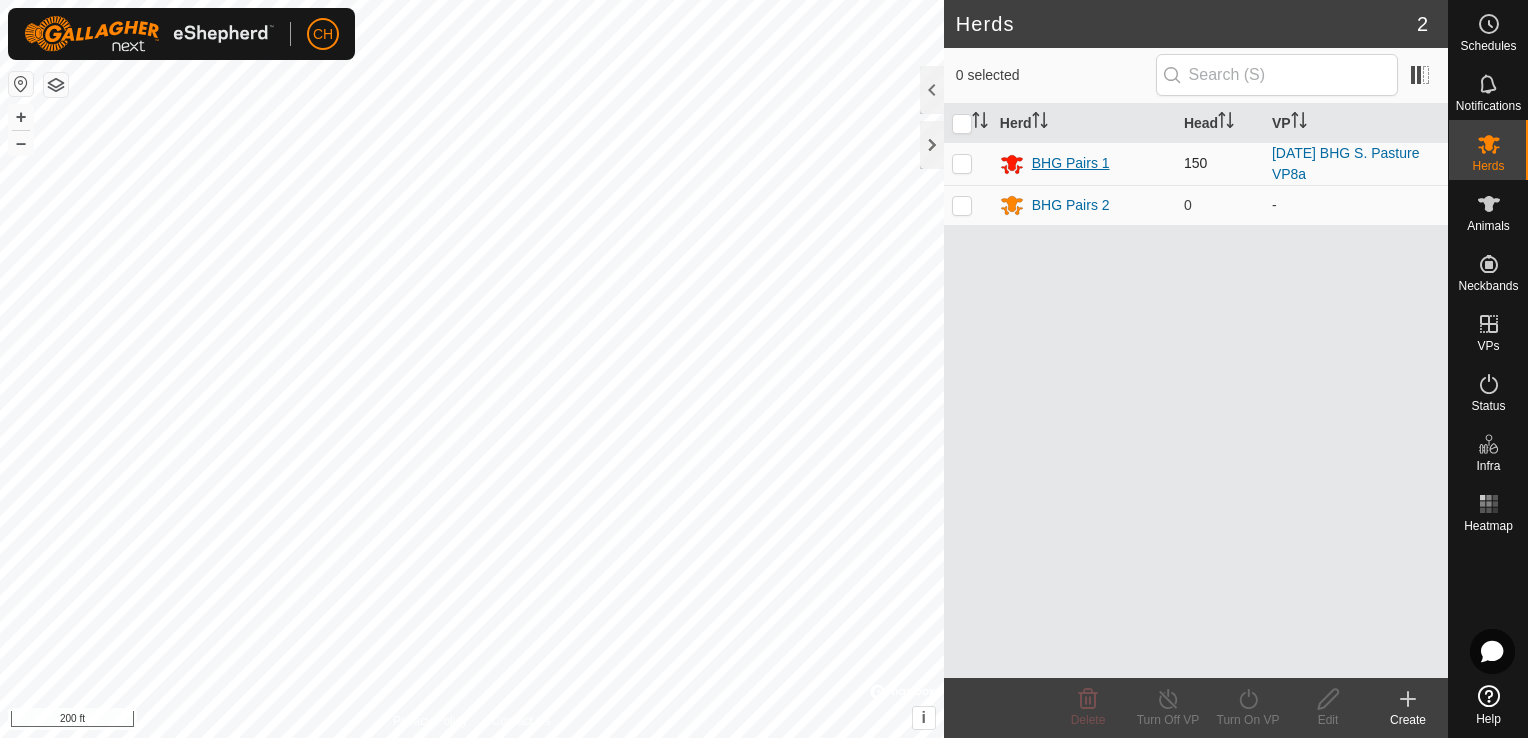 click on "BHG Pairs 1" at bounding box center (1071, 163) 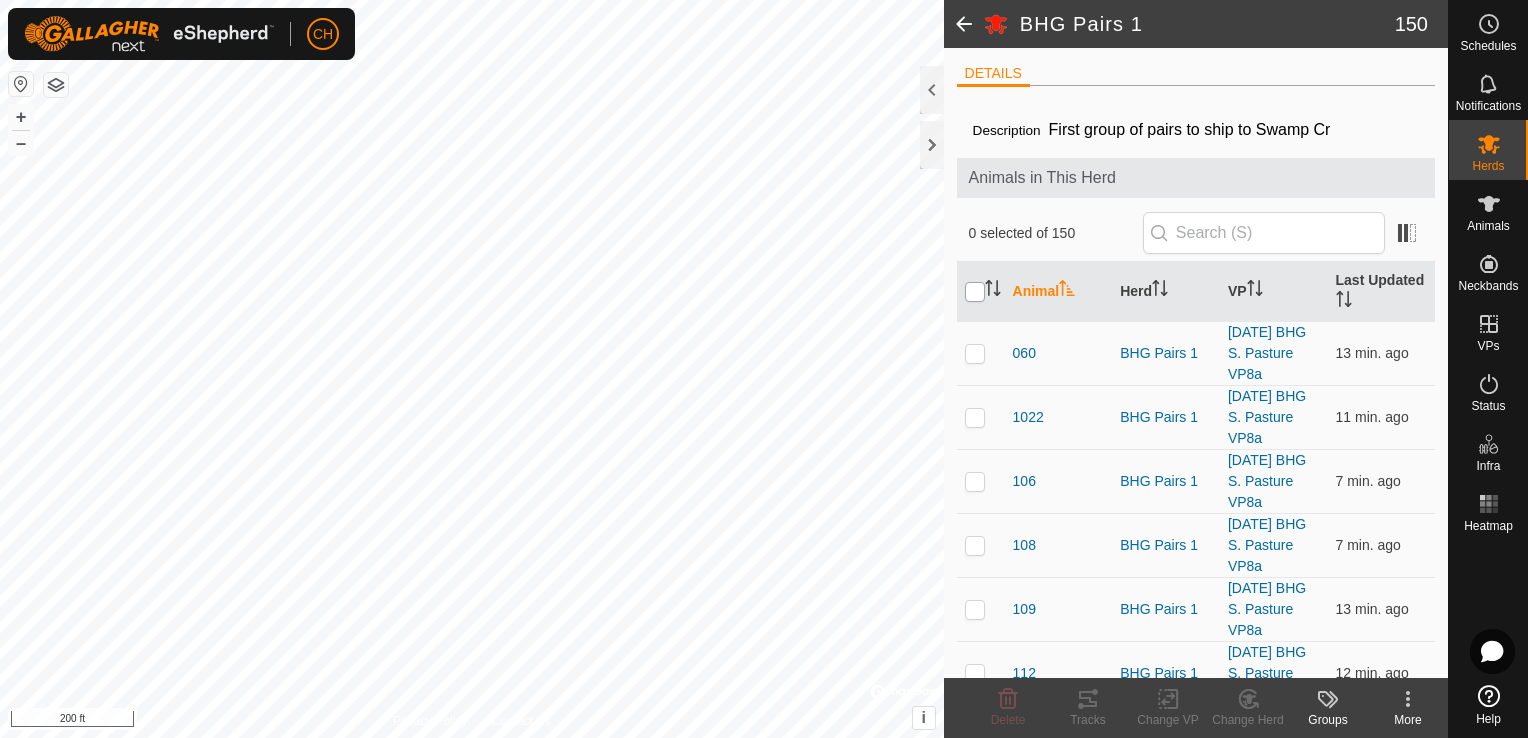 click at bounding box center (975, 292) 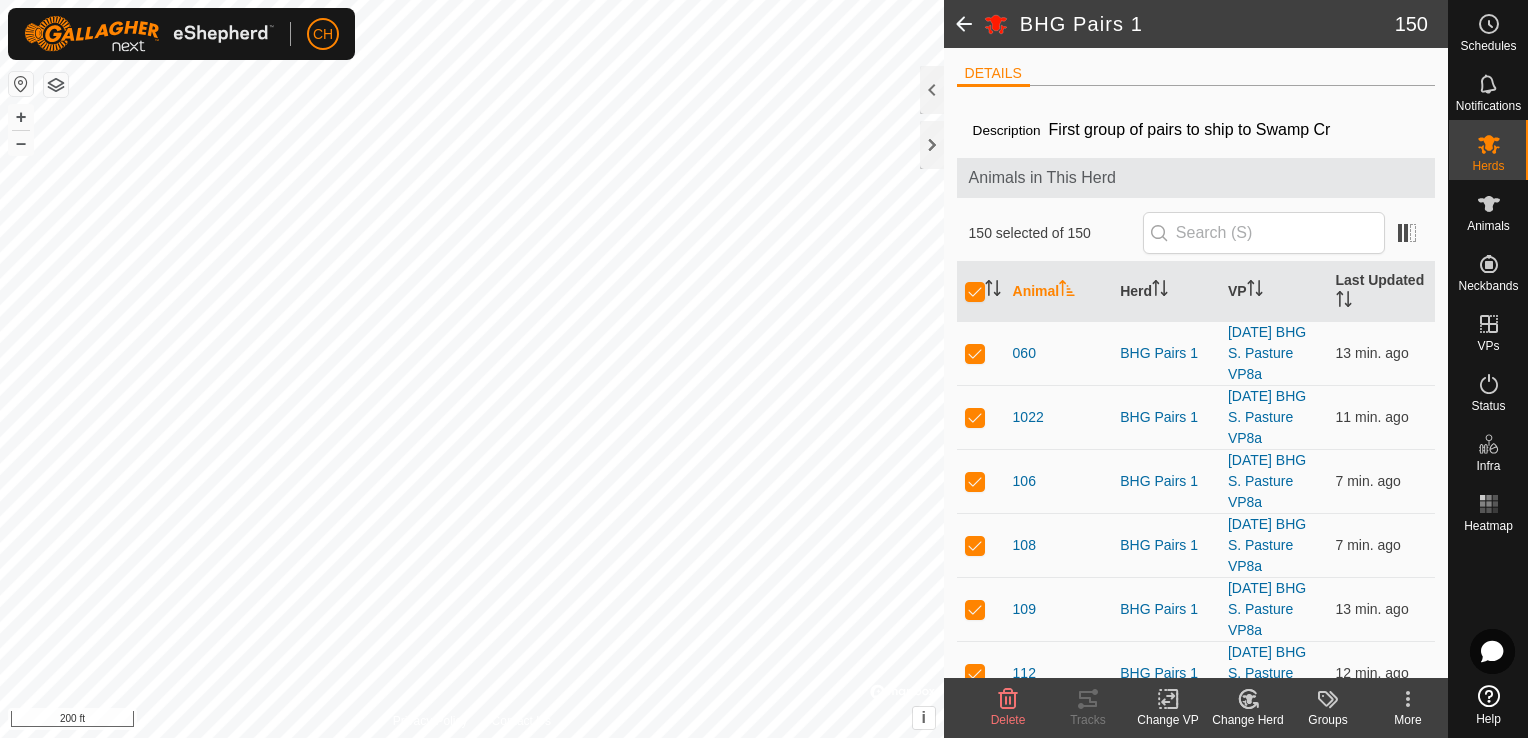 click on "Change VP" 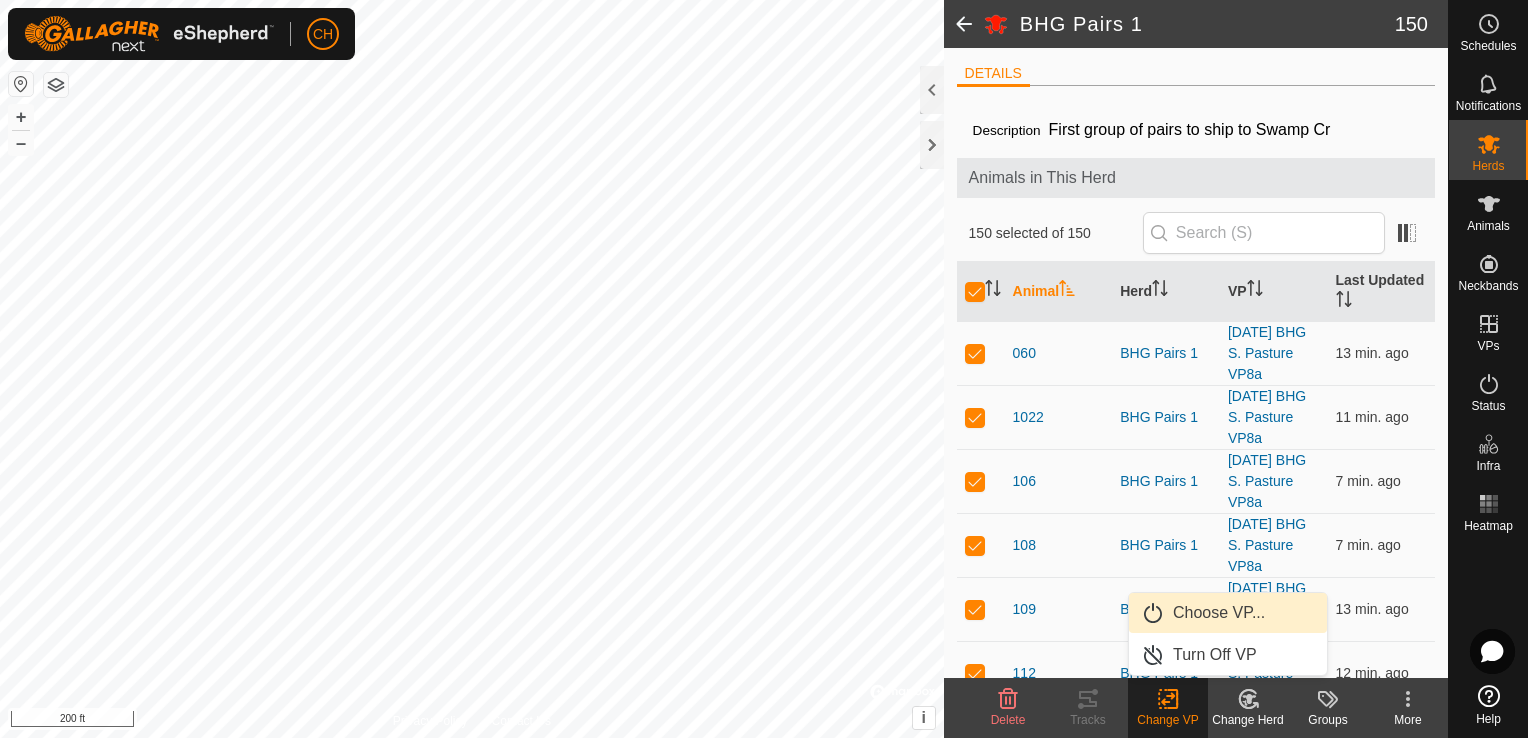click on "Choose VP..." at bounding box center [1228, 613] 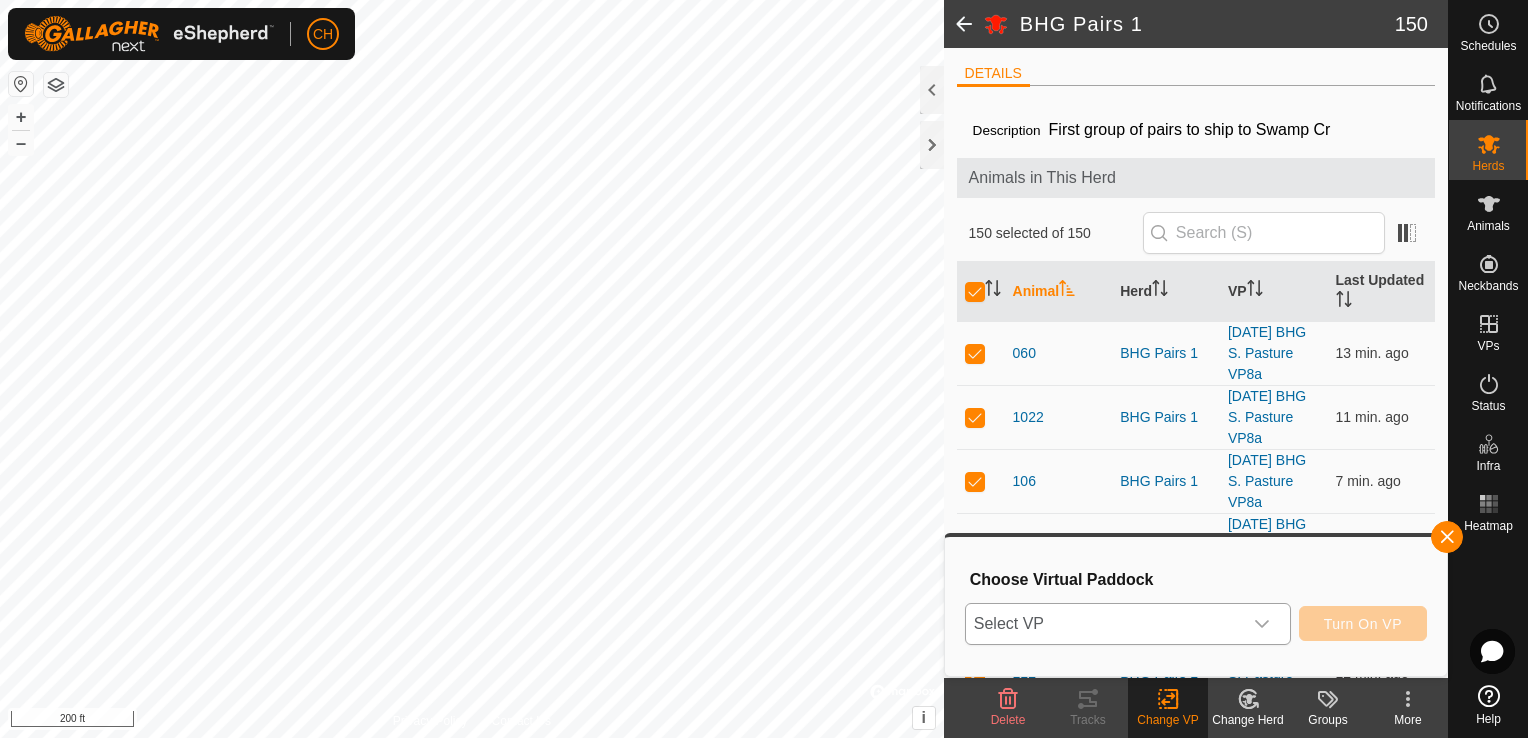 click 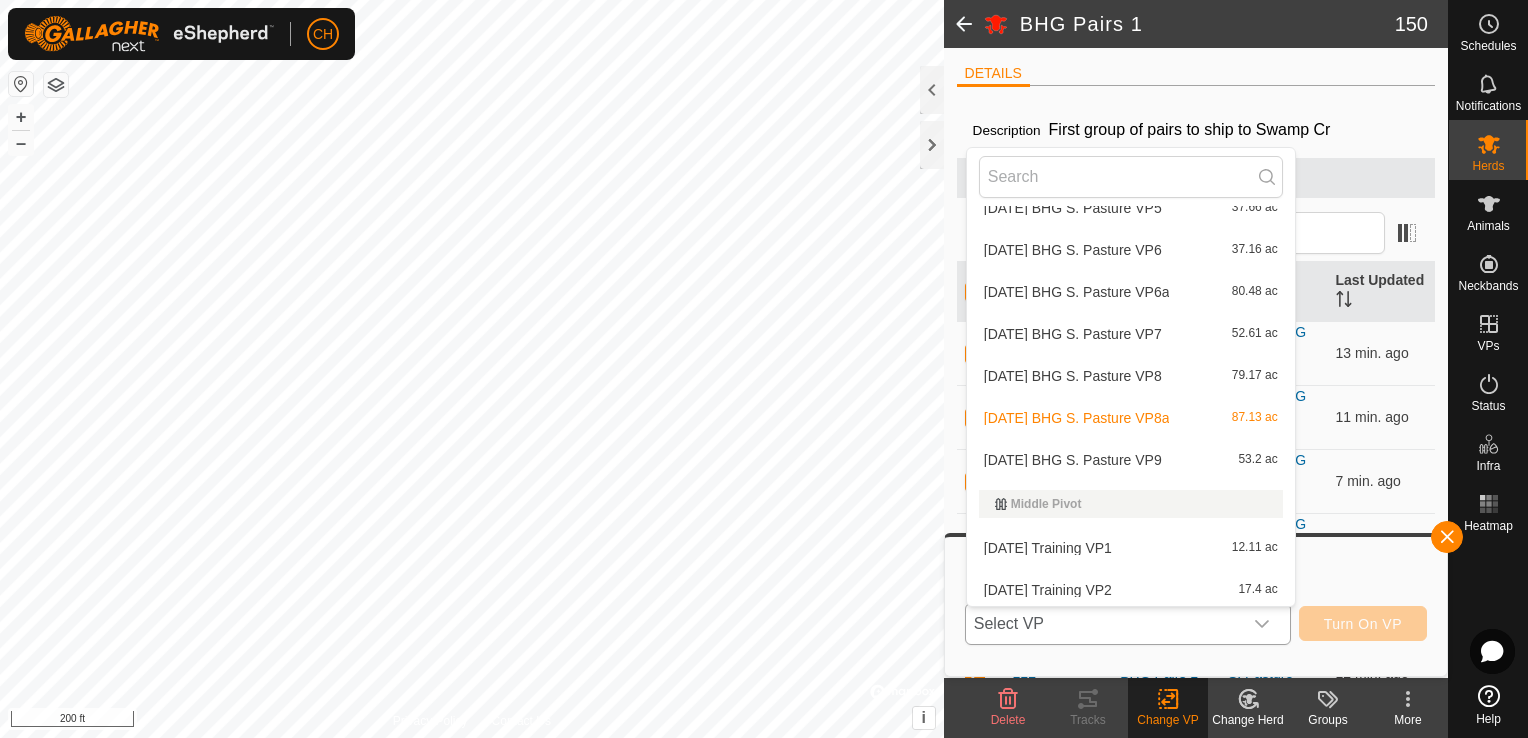 scroll, scrollTop: 320, scrollLeft: 0, axis: vertical 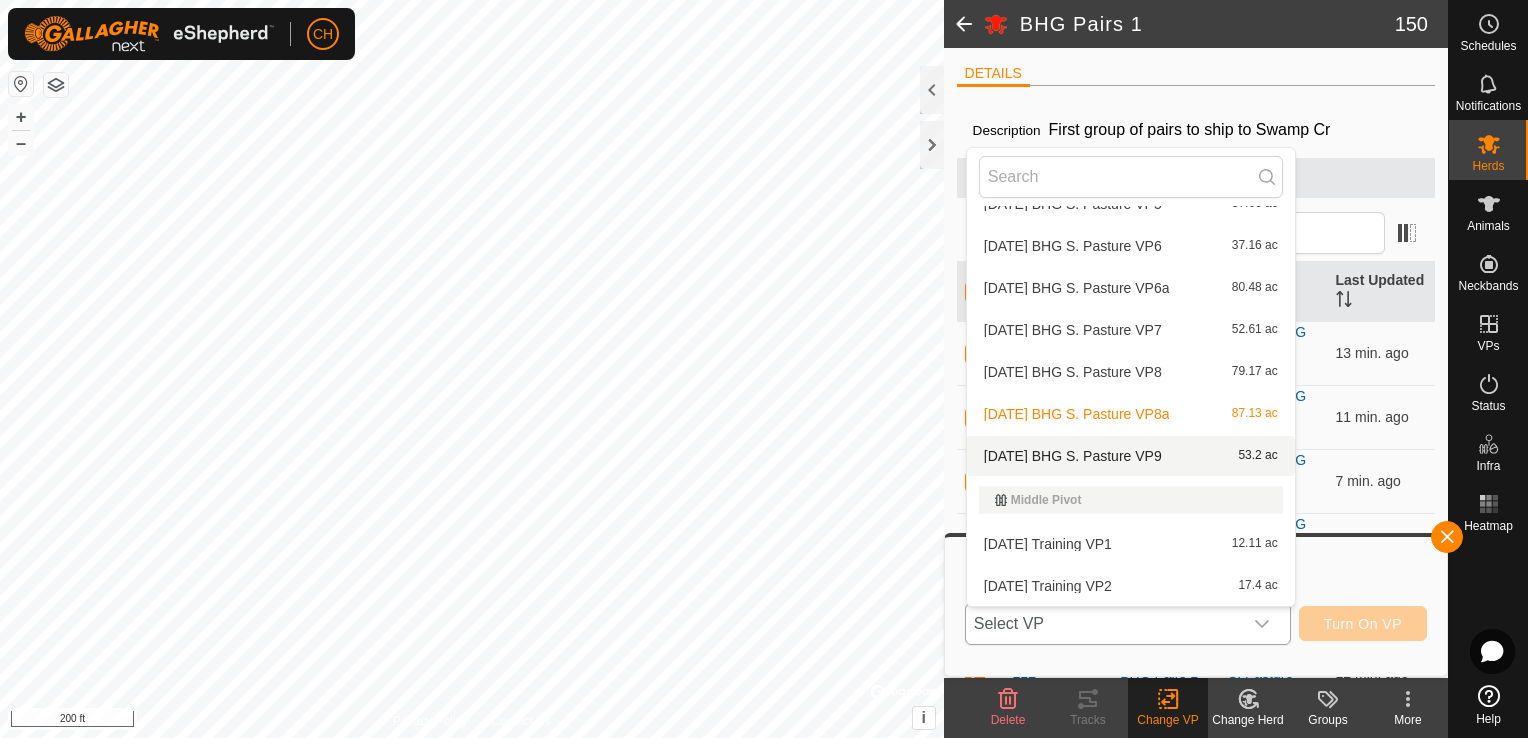 click on "[DATE] BHG S. Pasture VP9  53.2 ac" at bounding box center [1131, 456] 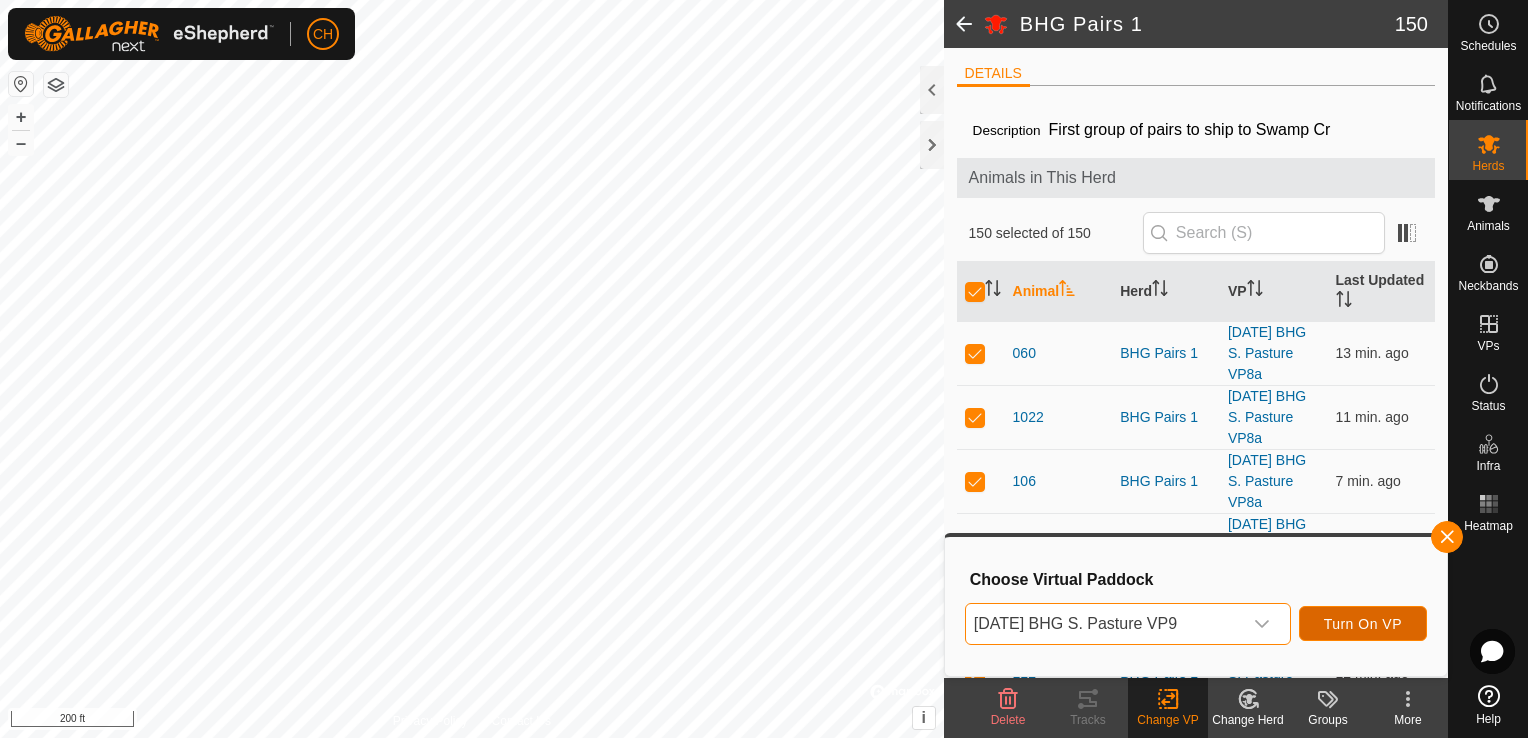 click on "Turn On VP" at bounding box center (1363, 624) 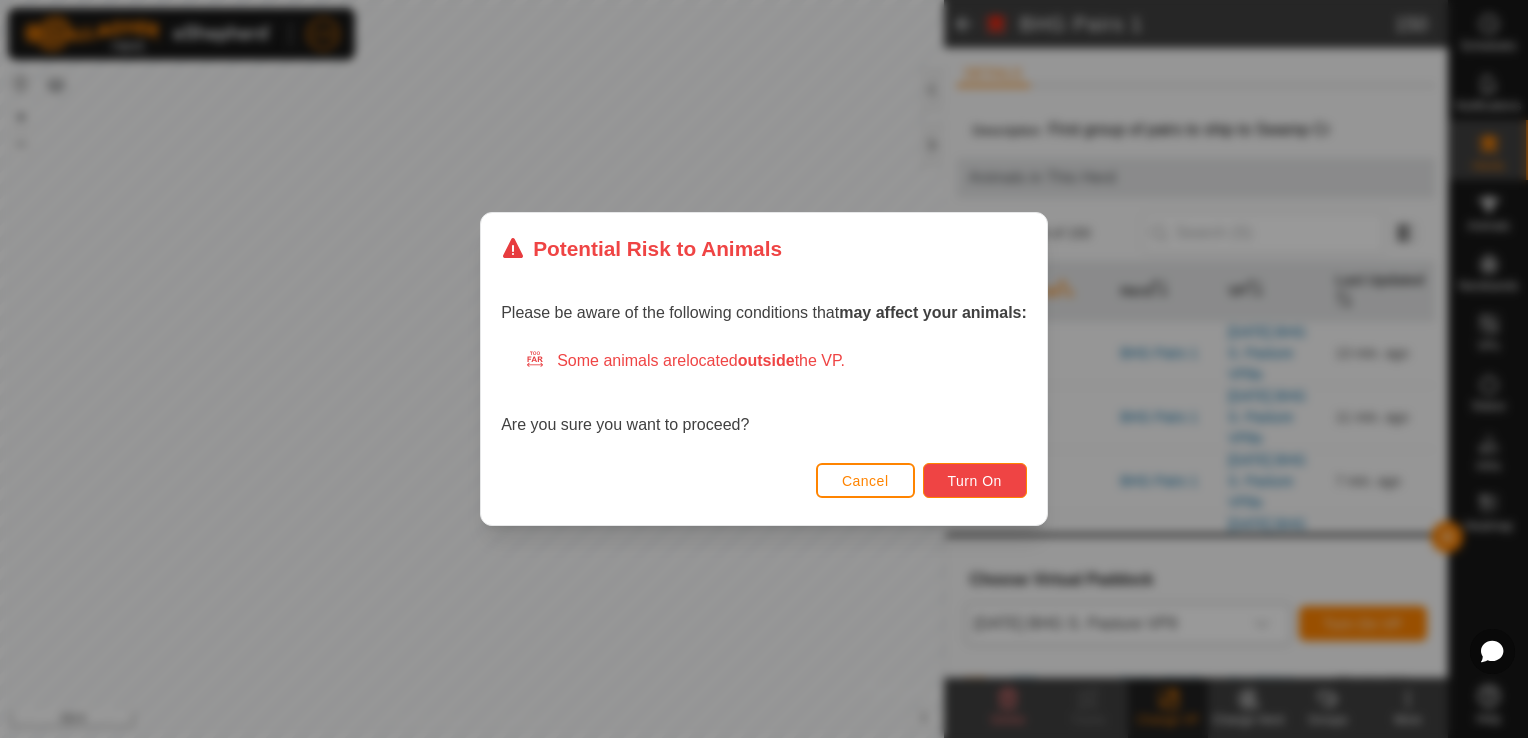 click on "Turn On" at bounding box center [975, 481] 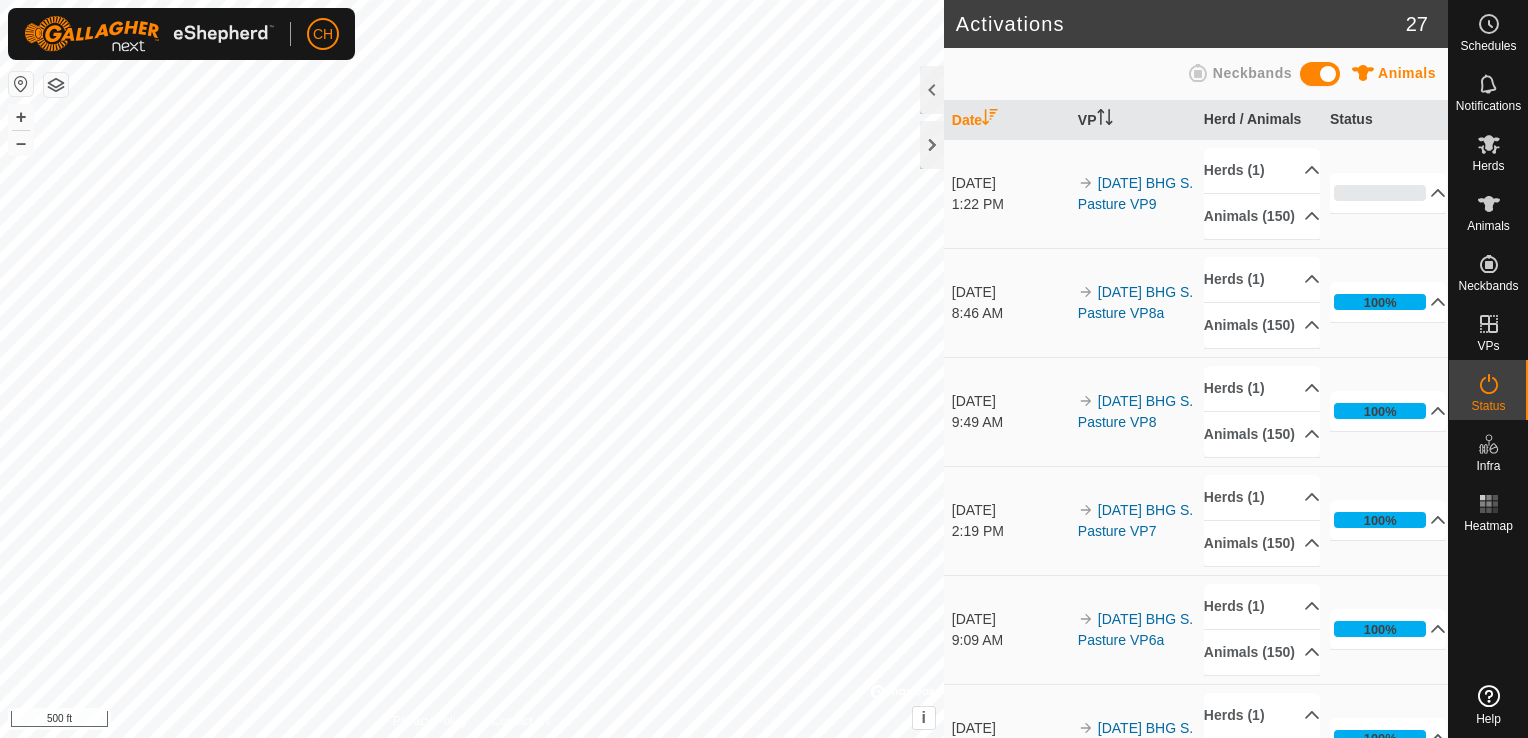 scroll, scrollTop: 0, scrollLeft: 0, axis: both 